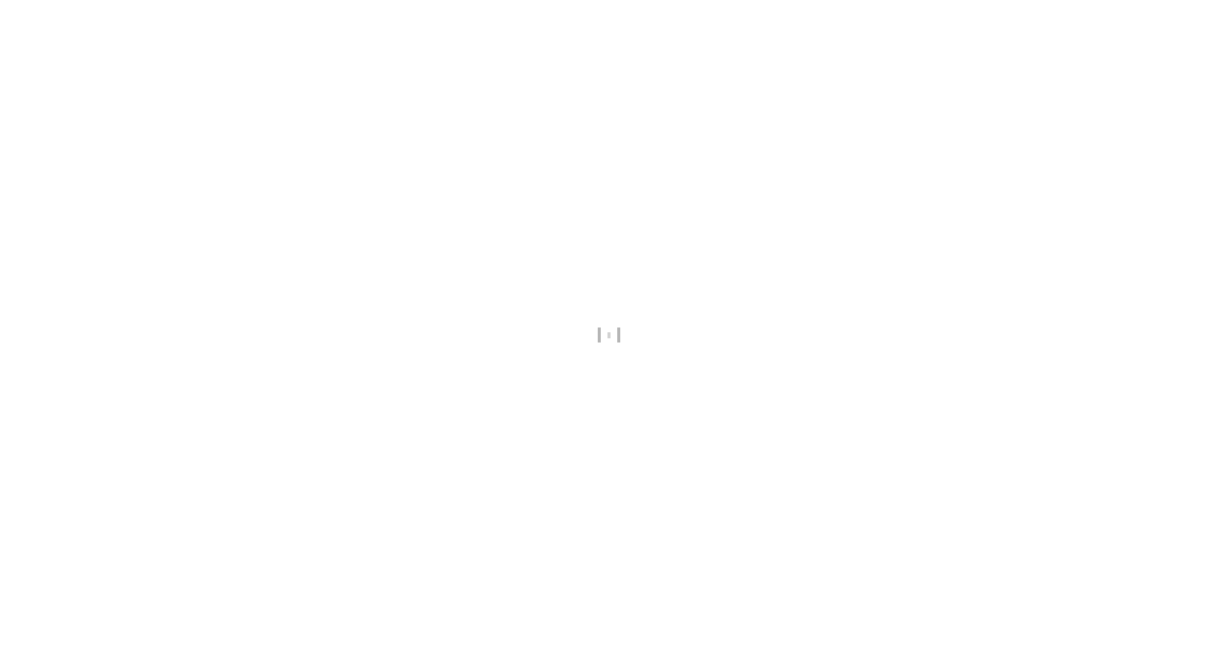 scroll, scrollTop: 0, scrollLeft: 0, axis: both 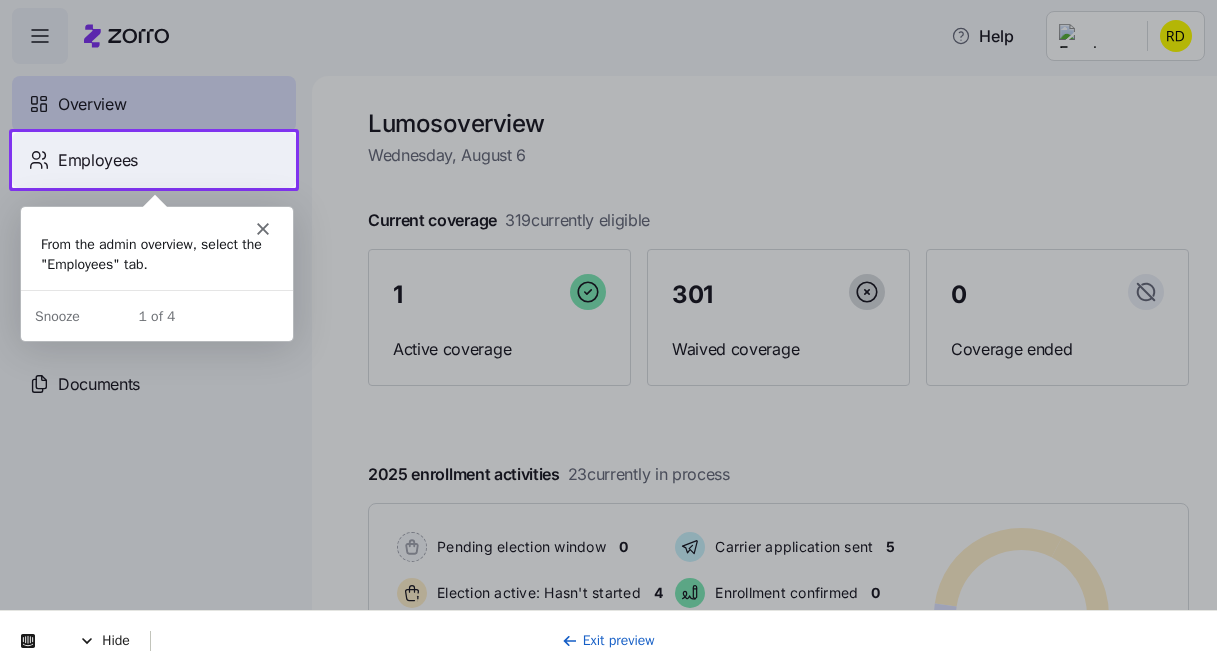 click on "Employees" at bounding box center (154, 160) 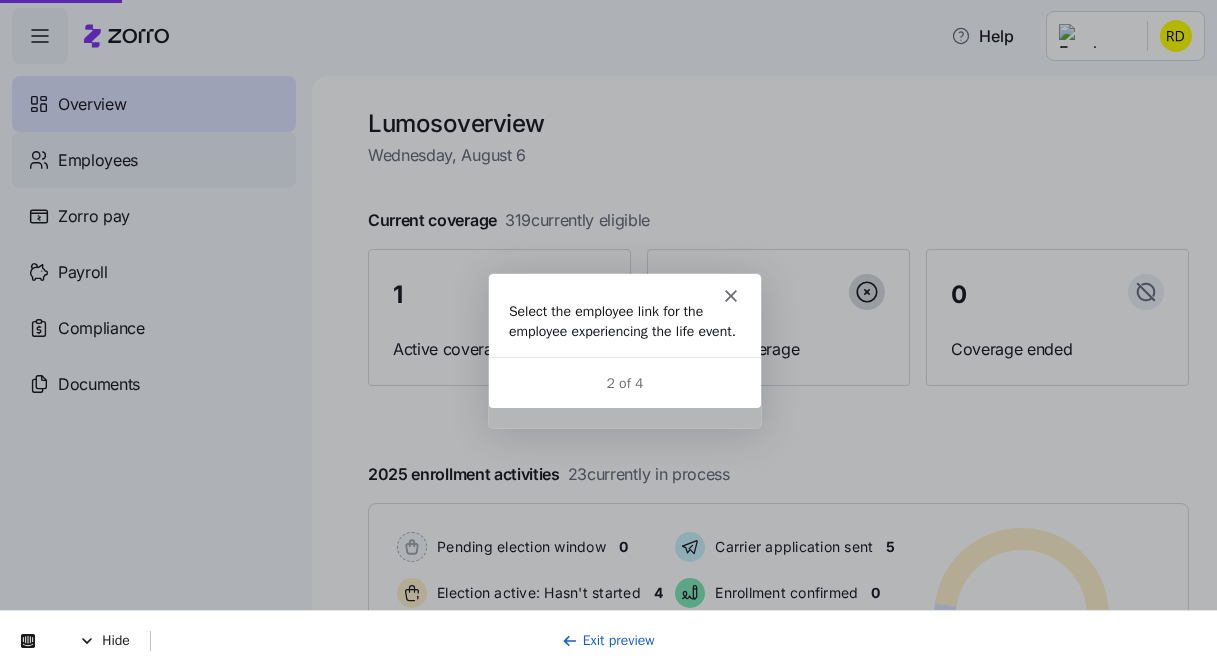 scroll, scrollTop: 0, scrollLeft: 0, axis: both 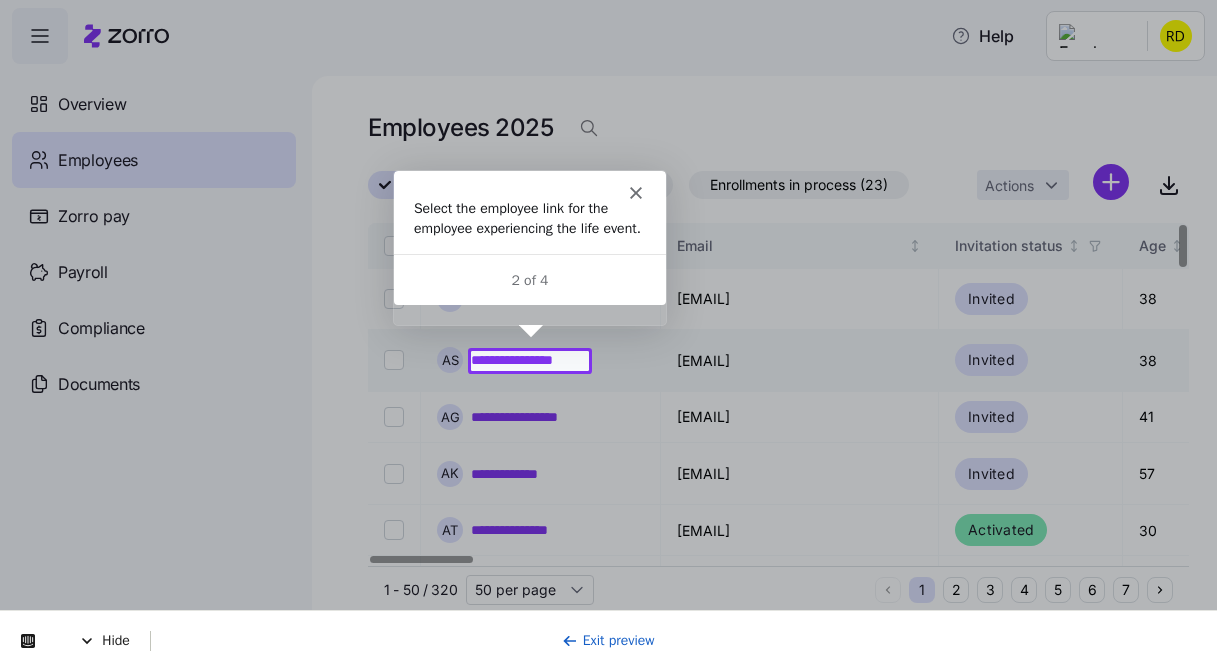 click on "**********" at bounding box center [530, 360] 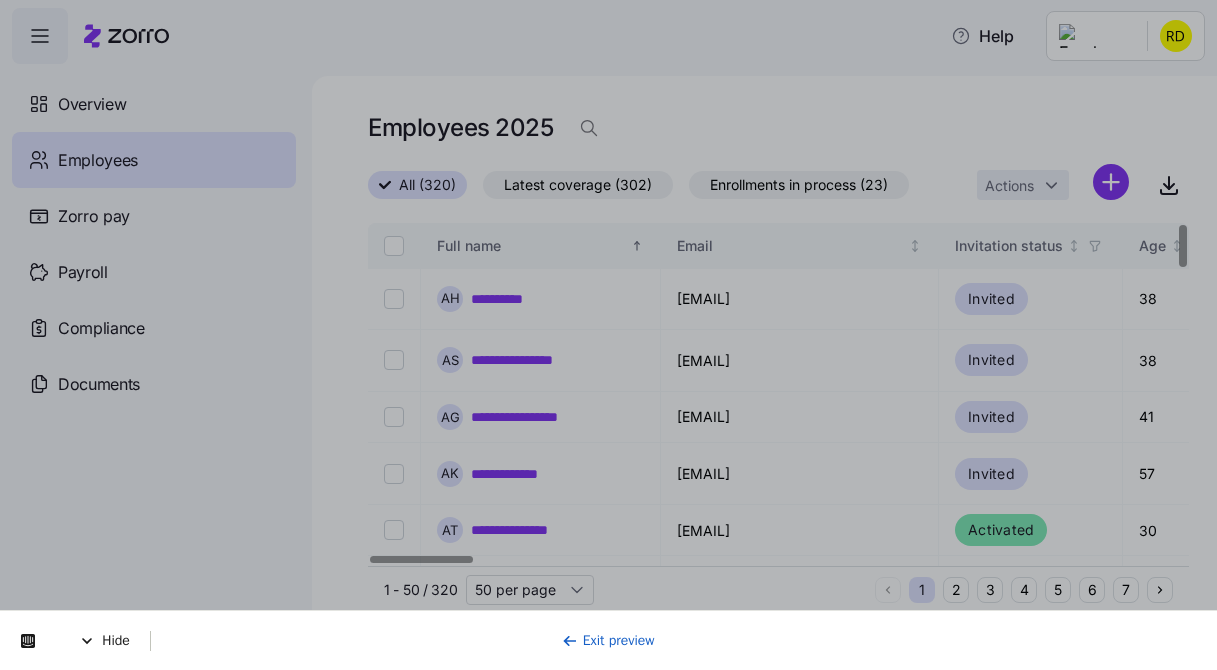 scroll, scrollTop: 0, scrollLeft: 0, axis: both 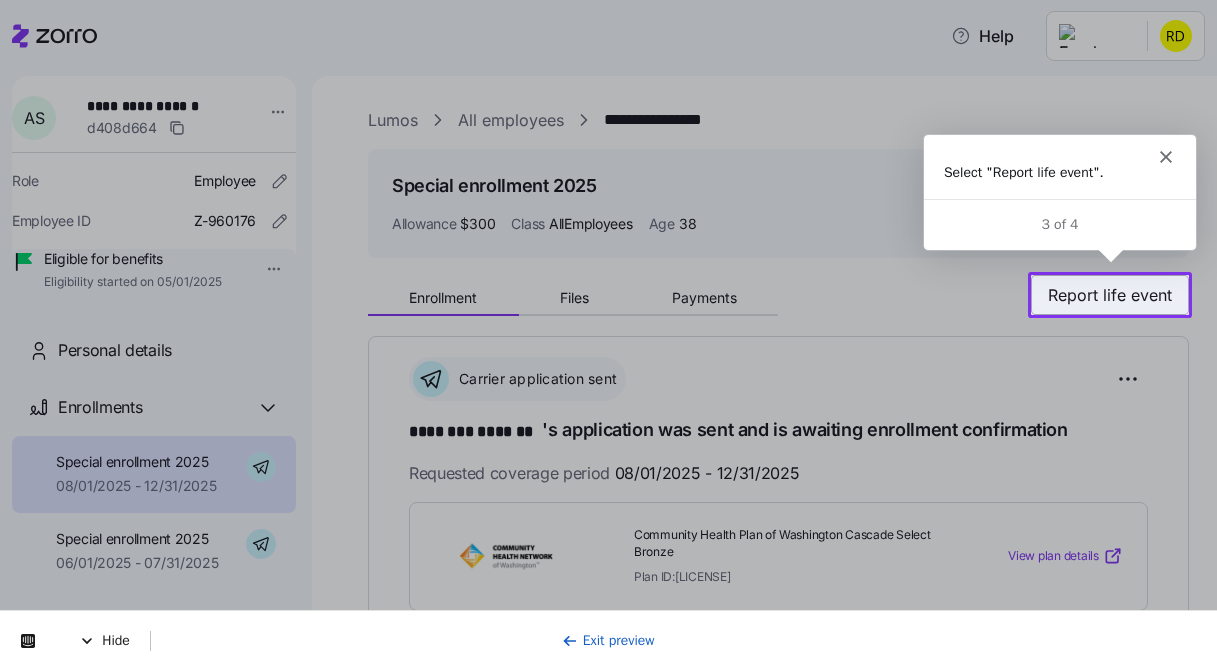click on "Report life event" at bounding box center (1110, 295) 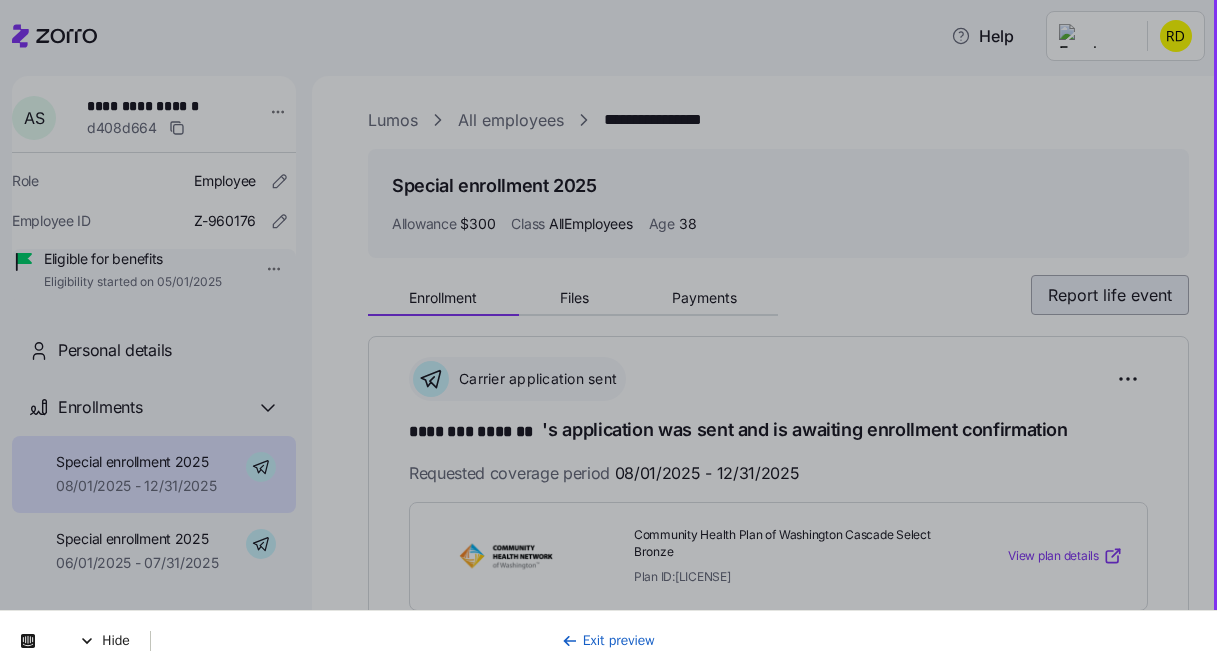 scroll, scrollTop: 0, scrollLeft: 0, axis: both 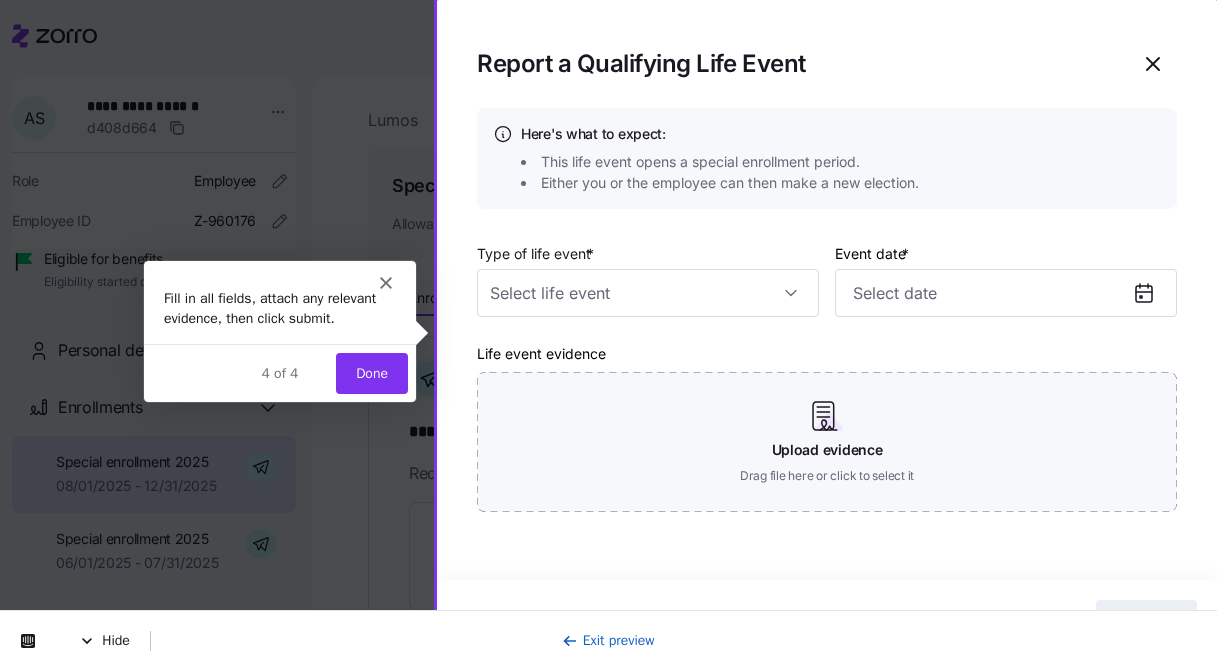 click on "Done" at bounding box center (371, 372) 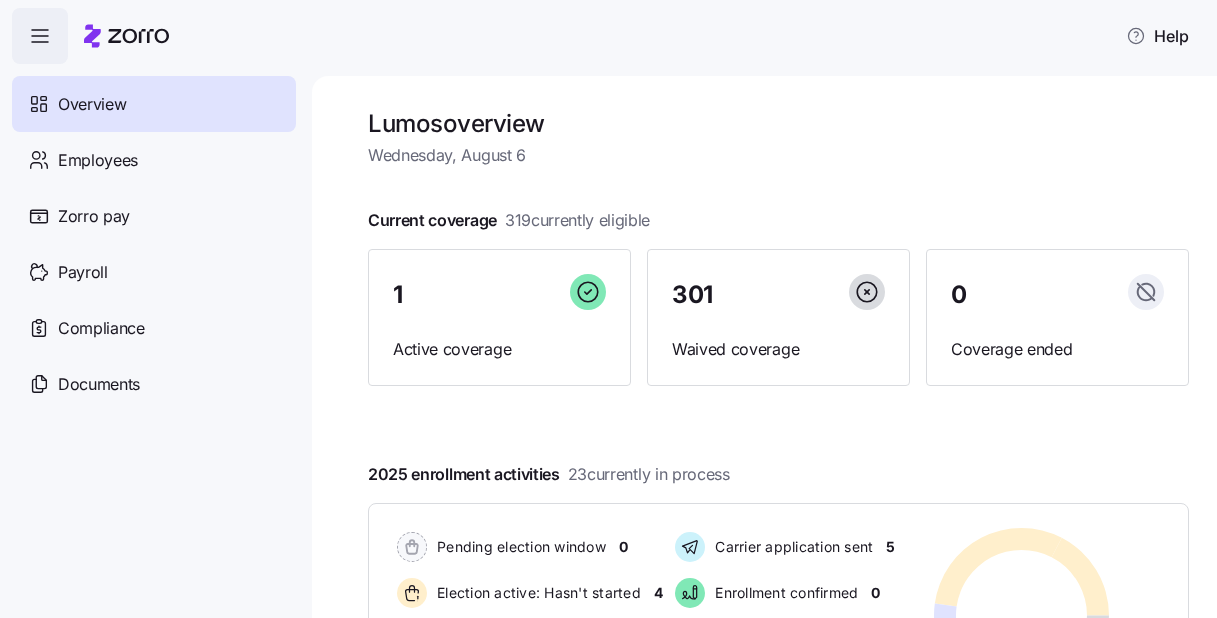 scroll, scrollTop: 0, scrollLeft: 0, axis: both 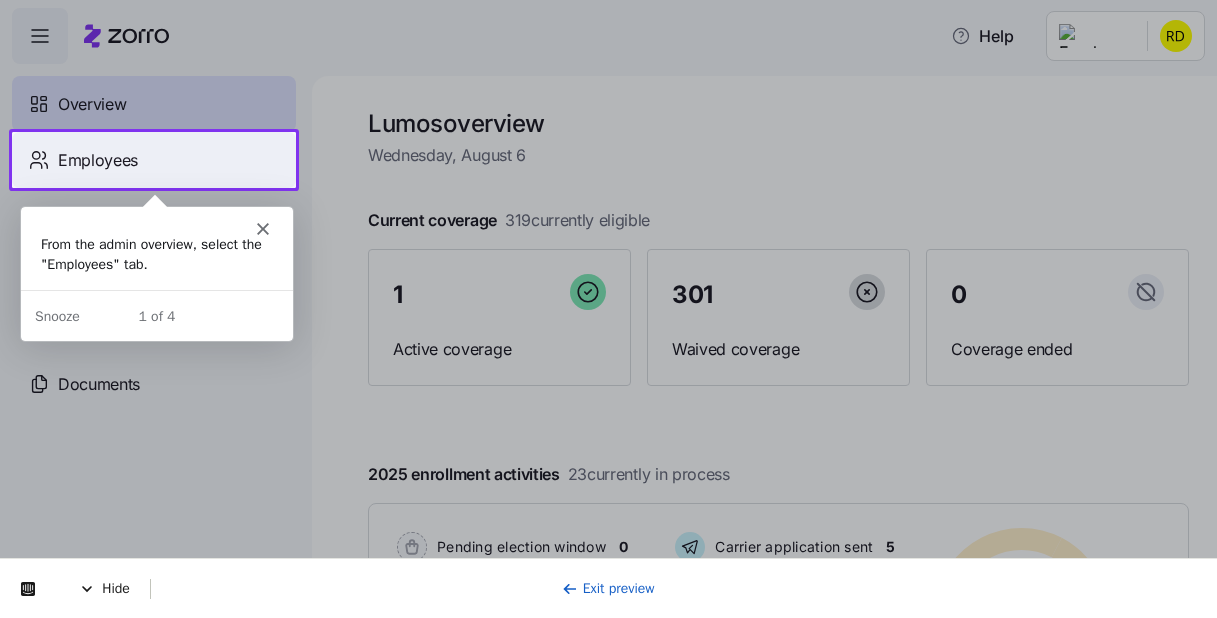 click on "Employees" at bounding box center (154, 160) 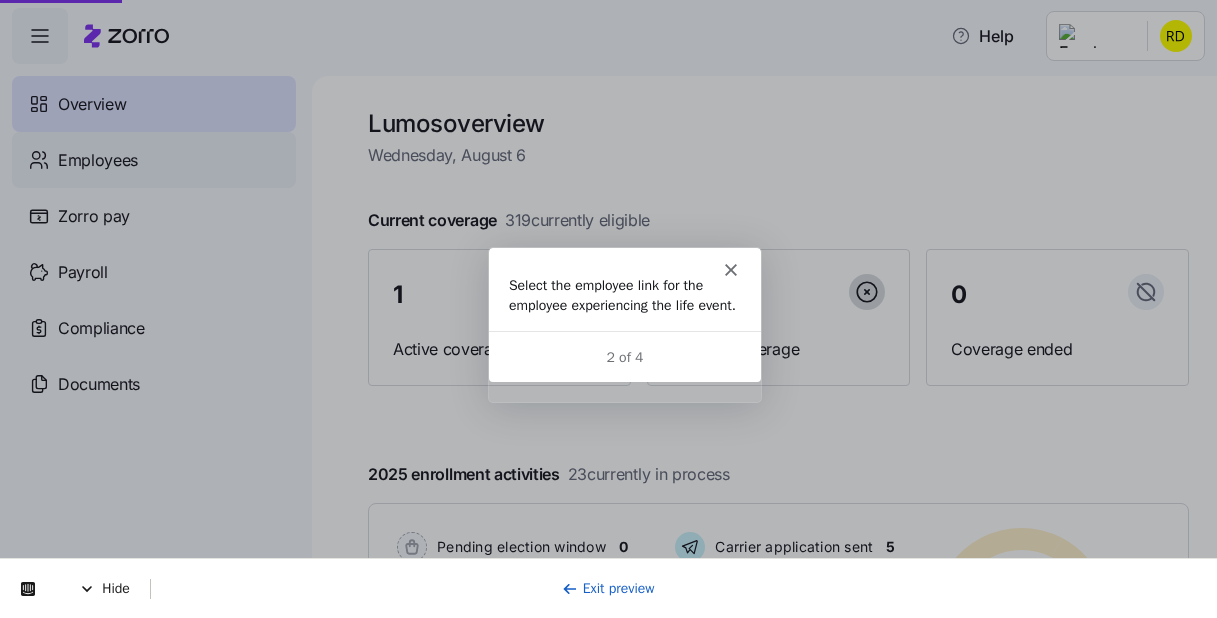 scroll, scrollTop: 0, scrollLeft: 0, axis: both 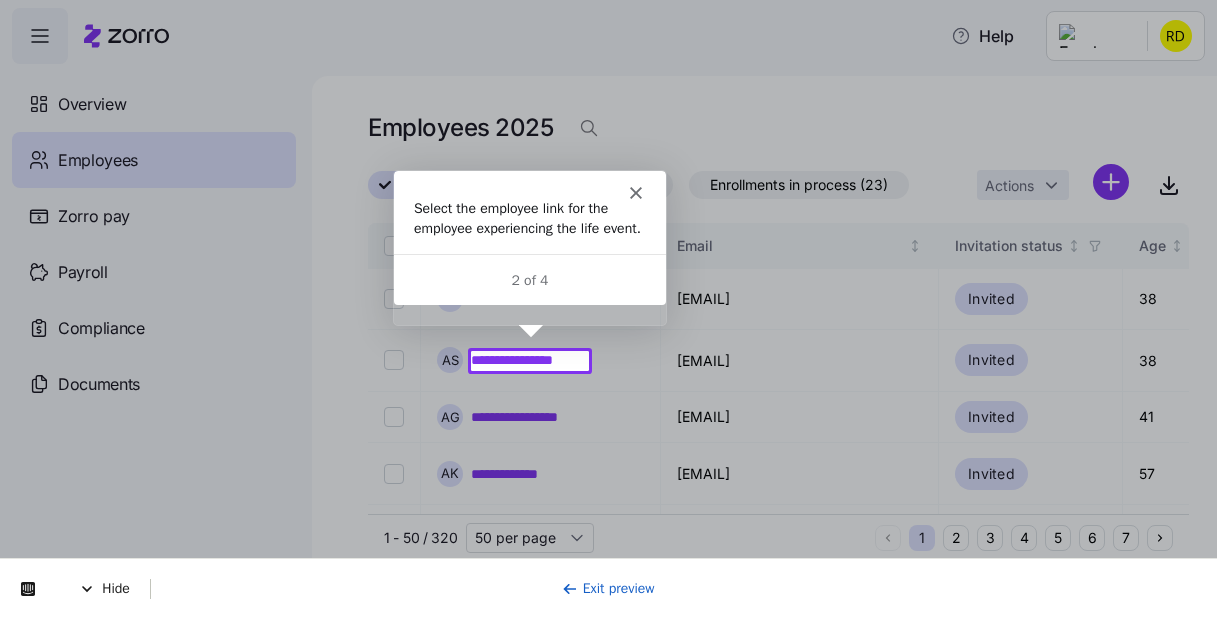 click on "Select the employee link for the employee experiencing the life event." at bounding box center (529, 216) 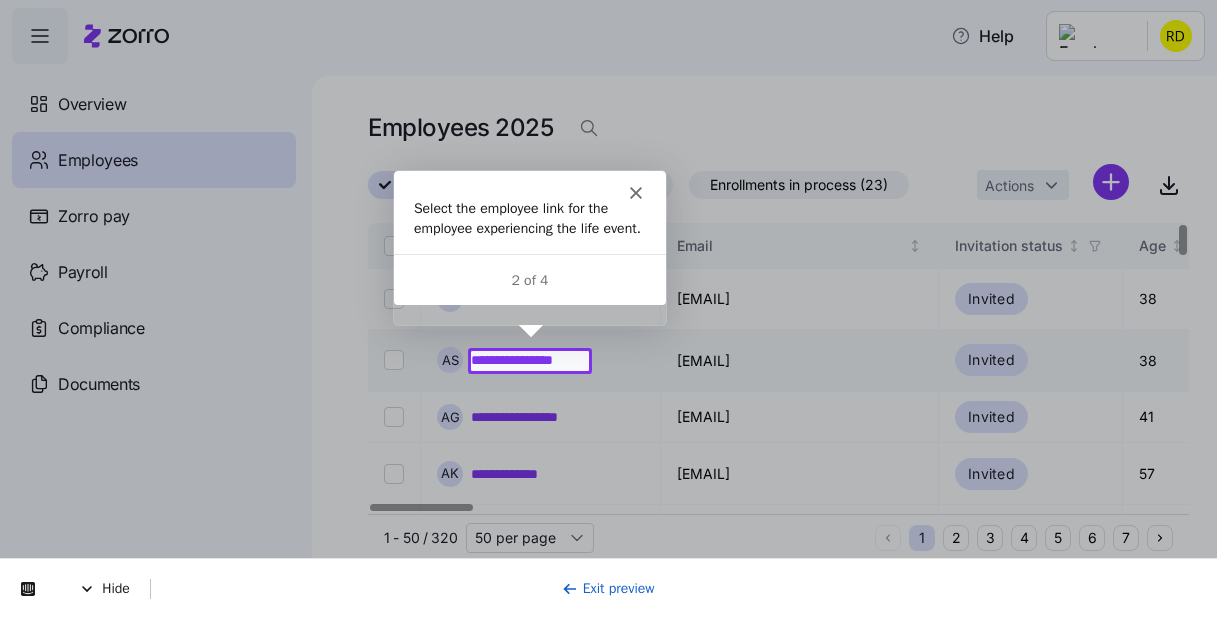 click on "**********" at bounding box center (530, 360) 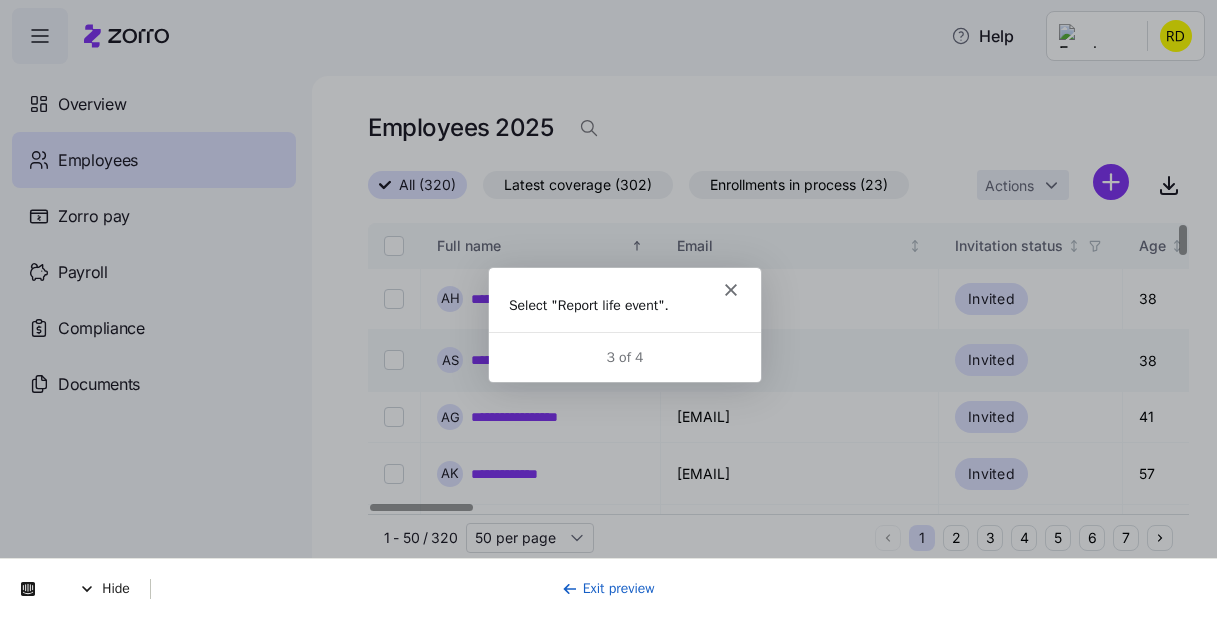 scroll, scrollTop: 0, scrollLeft: 0, axis: both 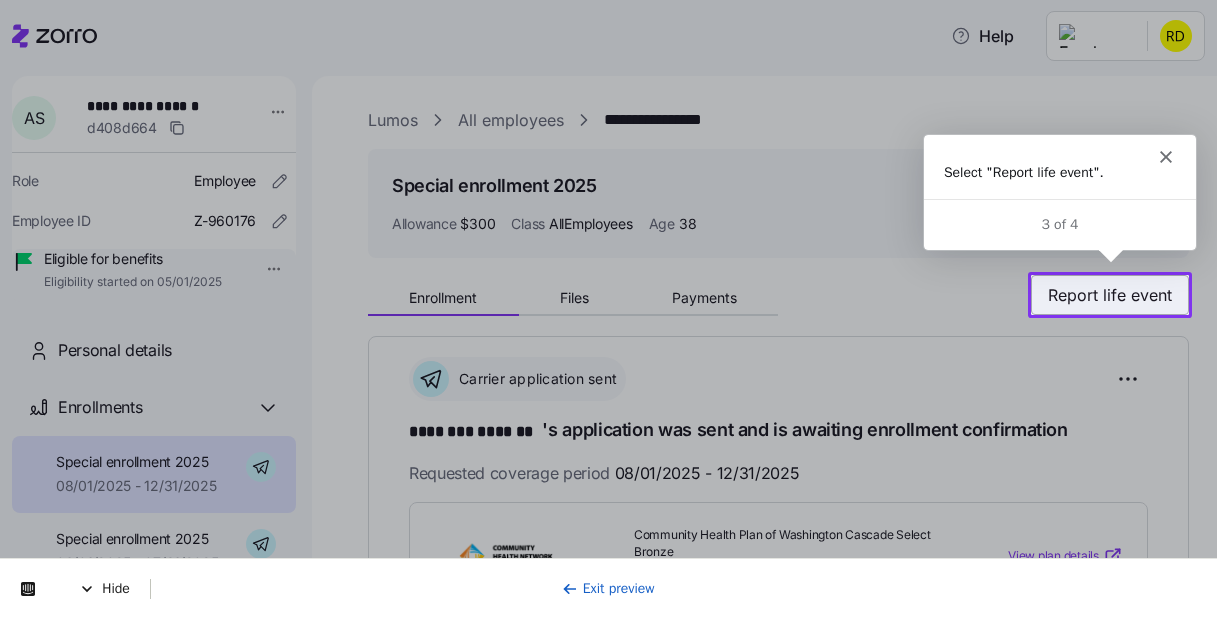 click on "Report life event" at bounding box center (1110, 295) 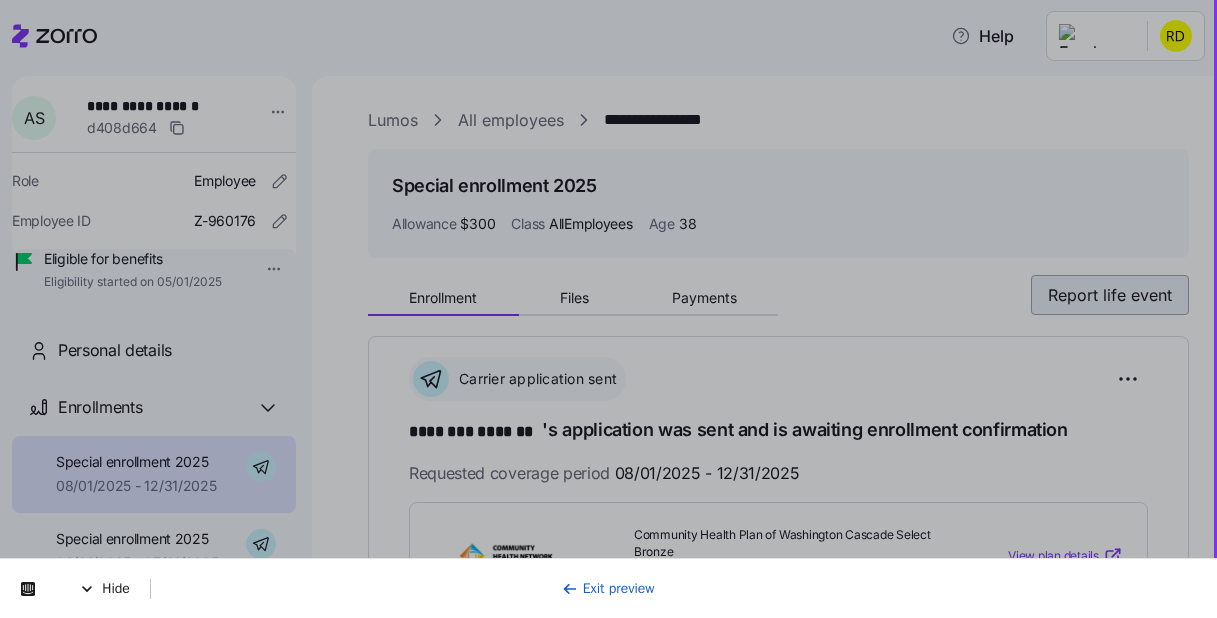scroll, scrollTop: 0, scrollLeft: 0, axis: both 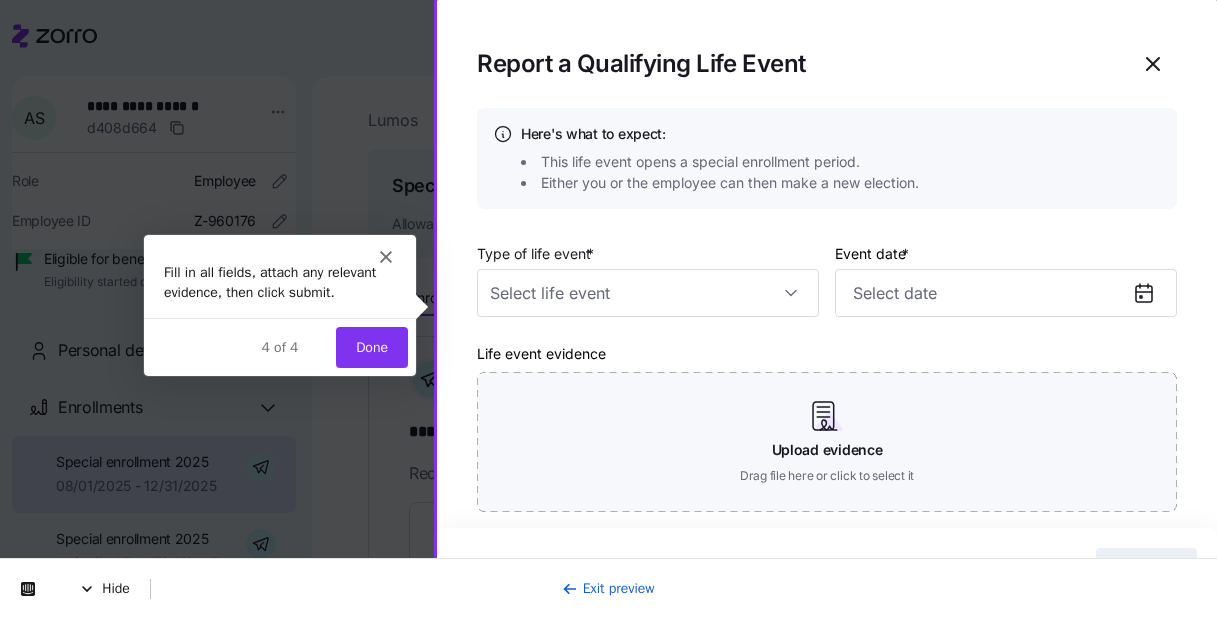 click on "Done" at bounding box center [371, 346] 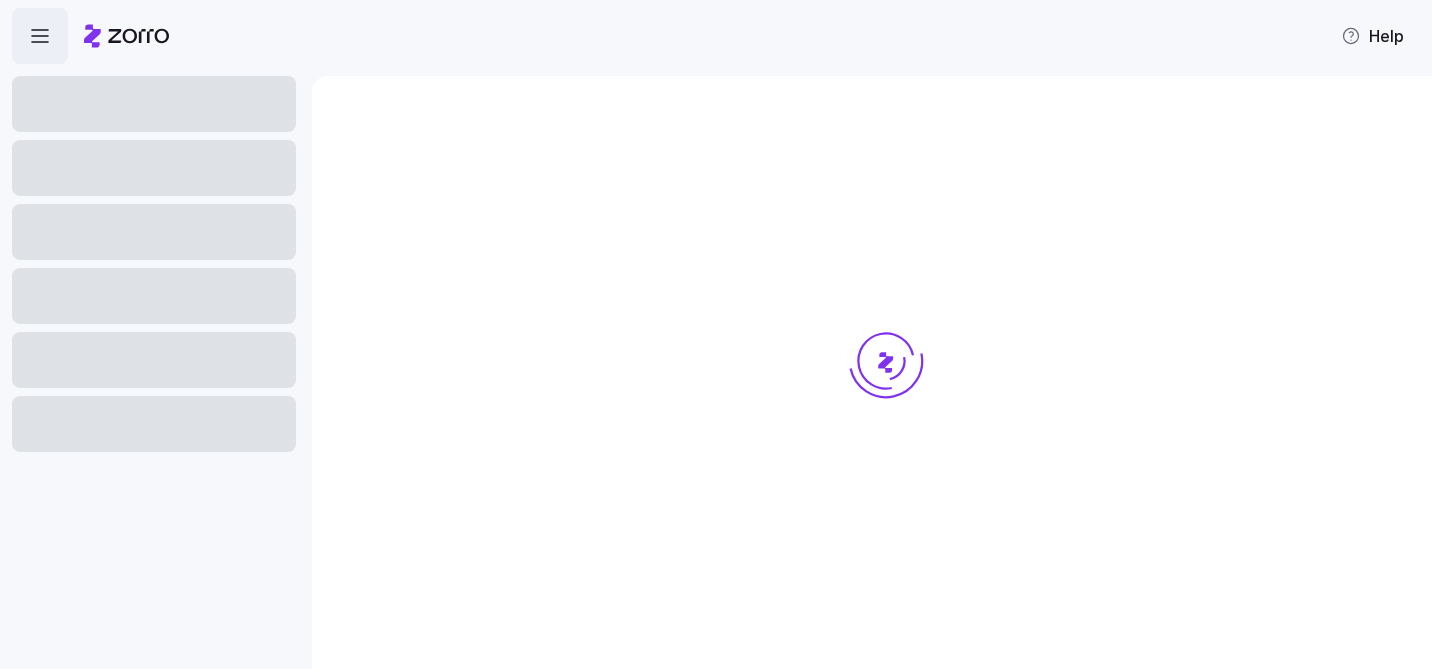 scroll, scrollTop: 0, scrollLeft: 0, axis: both 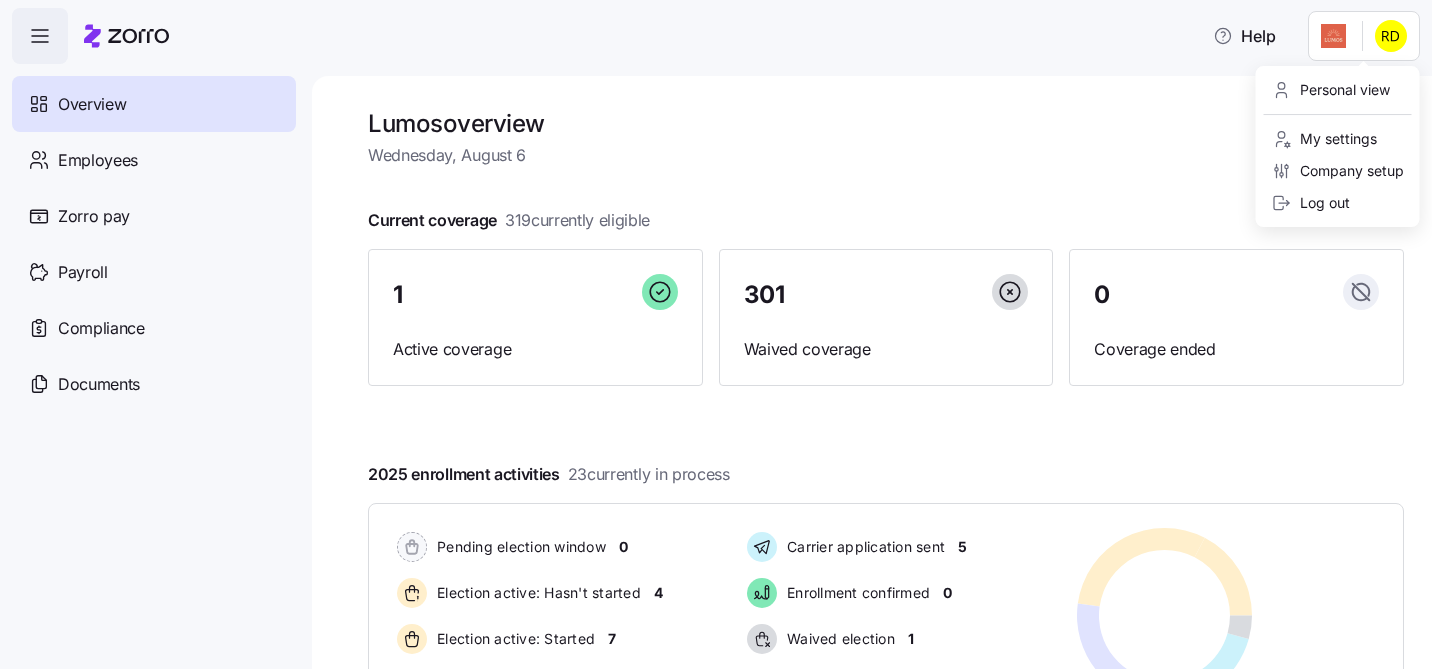 click on "Help Overview Employees Zorro pay Payroll Compliance Documents Lumos  overview Wednesday, [DATE] Current coverage 319  currently eligible 1 Active coverage 301 Waived coverage 0 Coverage ended 2025   enrollment activities 23  currently in process Pending election window 0 Election active: Hasn't started 4 Election active: Started 7 Election submitted 6 Carrier application sent 5 Enrollment confirmed 0 Waived election 1 Deadline passed 0 Pending election window 0 Election active: Hasn't started 4 Election active: Started 7 Election submitted 6 Carrier application sent 5 Enrollment confirmed 0 Waived election 1 Deadline passed 0 Quick actions Add employee View invoices Run payroll Need help? Visit our help center See what’s new on our blog Personal view My settings Company setup Log out" at bounding box center [716, 328] 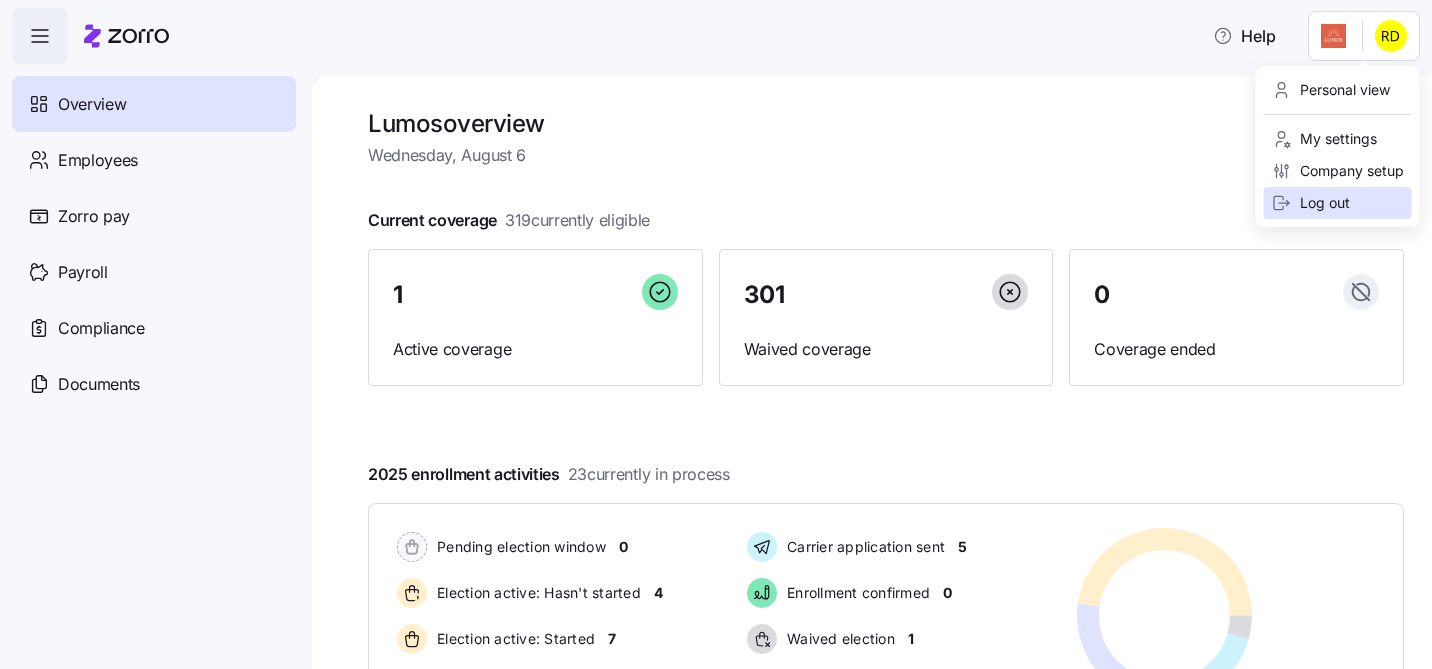 click on "Log out" at bounding box center [1311, 203] 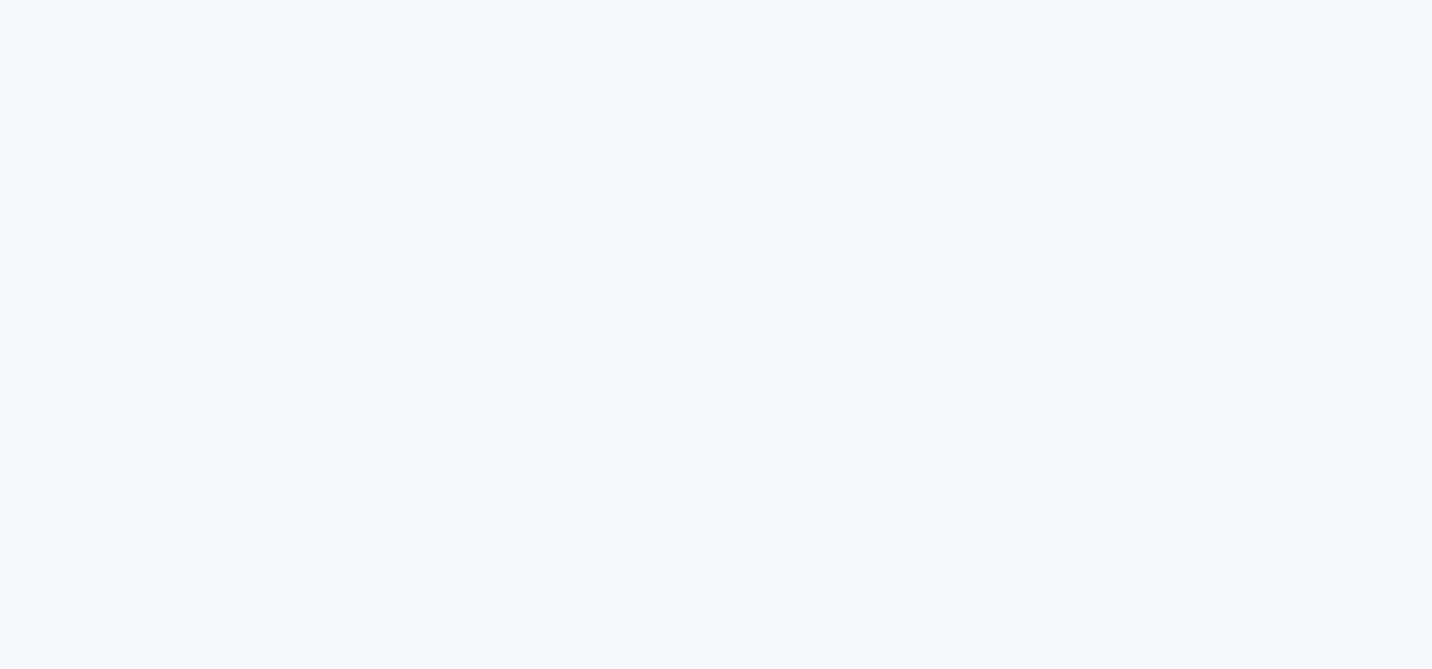scroll, scrollTop: 0, scrollLeft: 0, axis: both 